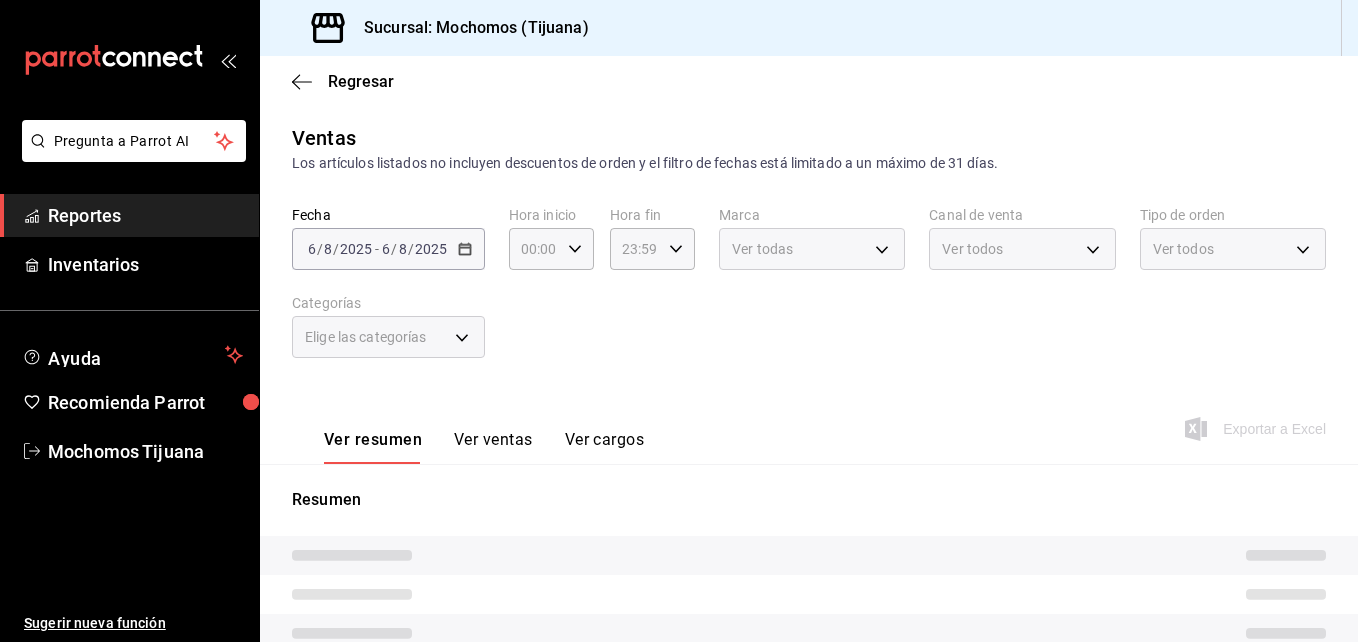 scroll, scrollTop: 0, scrollLeft: 0, axis: both 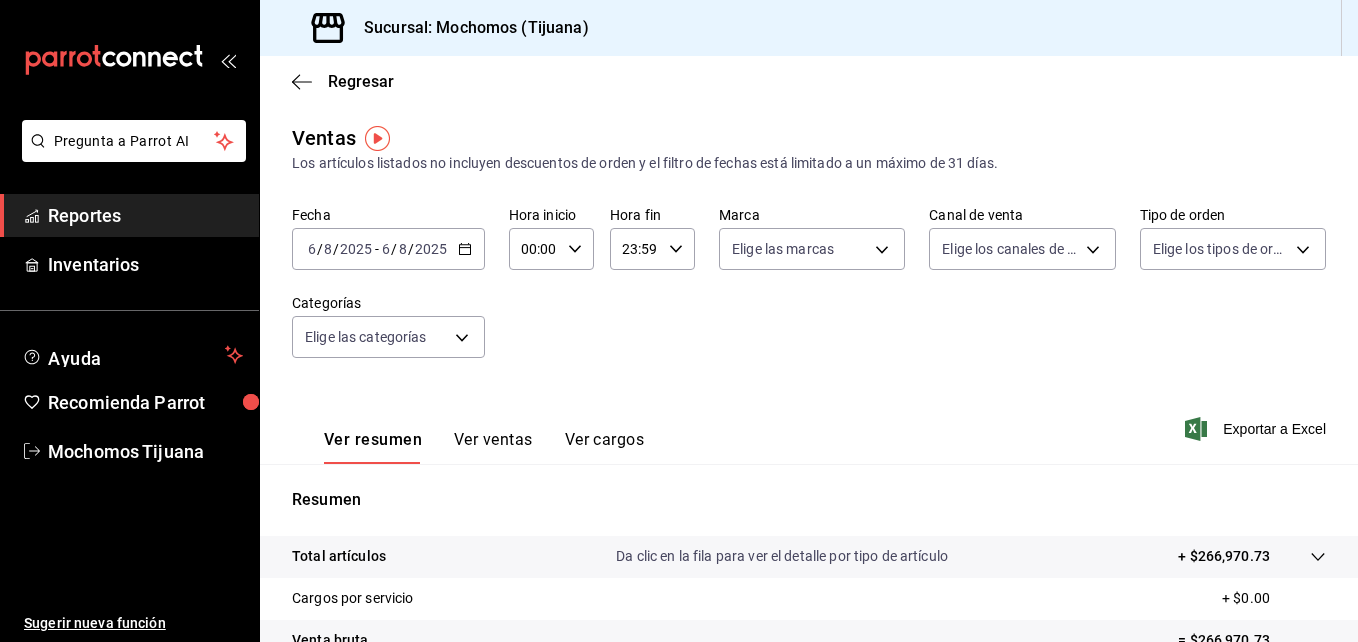 click on "Reportes" at bounding box center [145, 215] 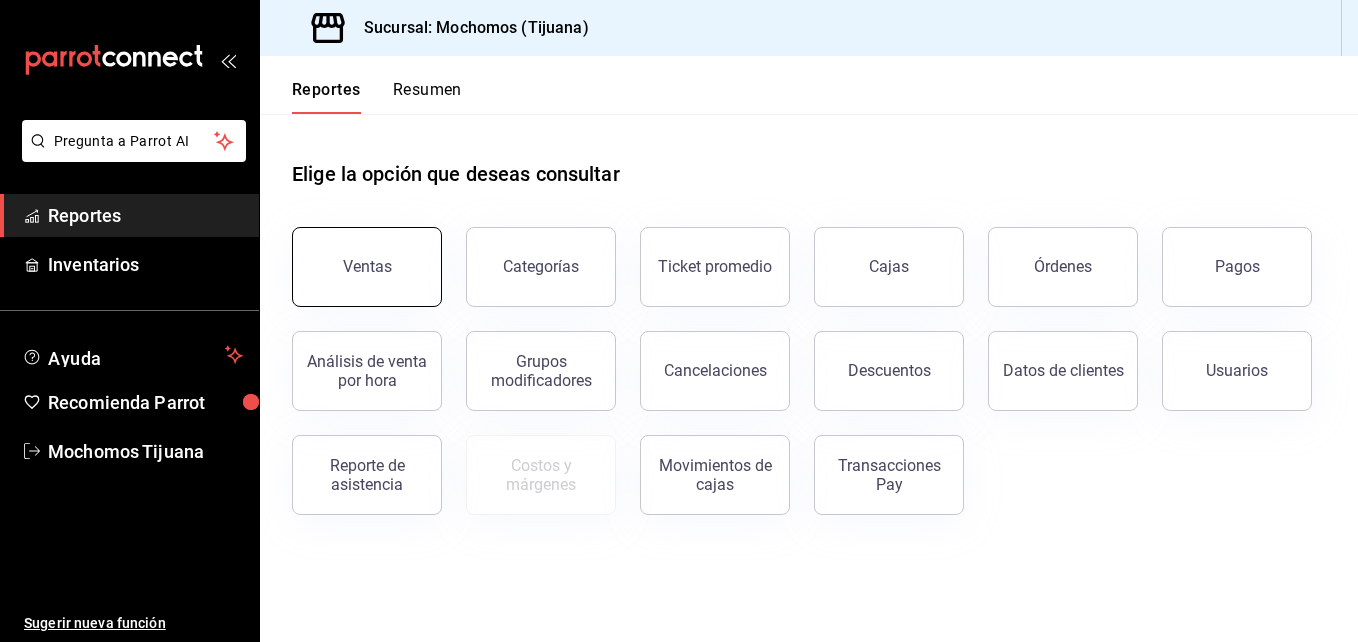 click on "Ventas" at bounding box center (367, 267) 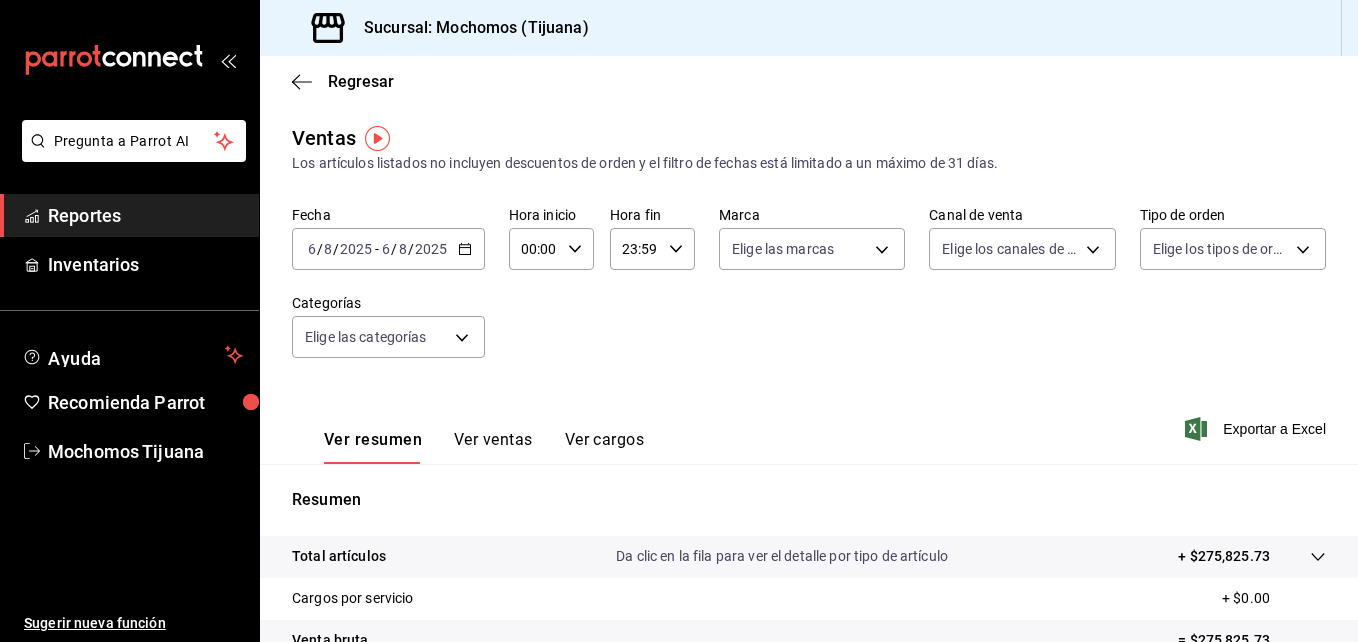 click 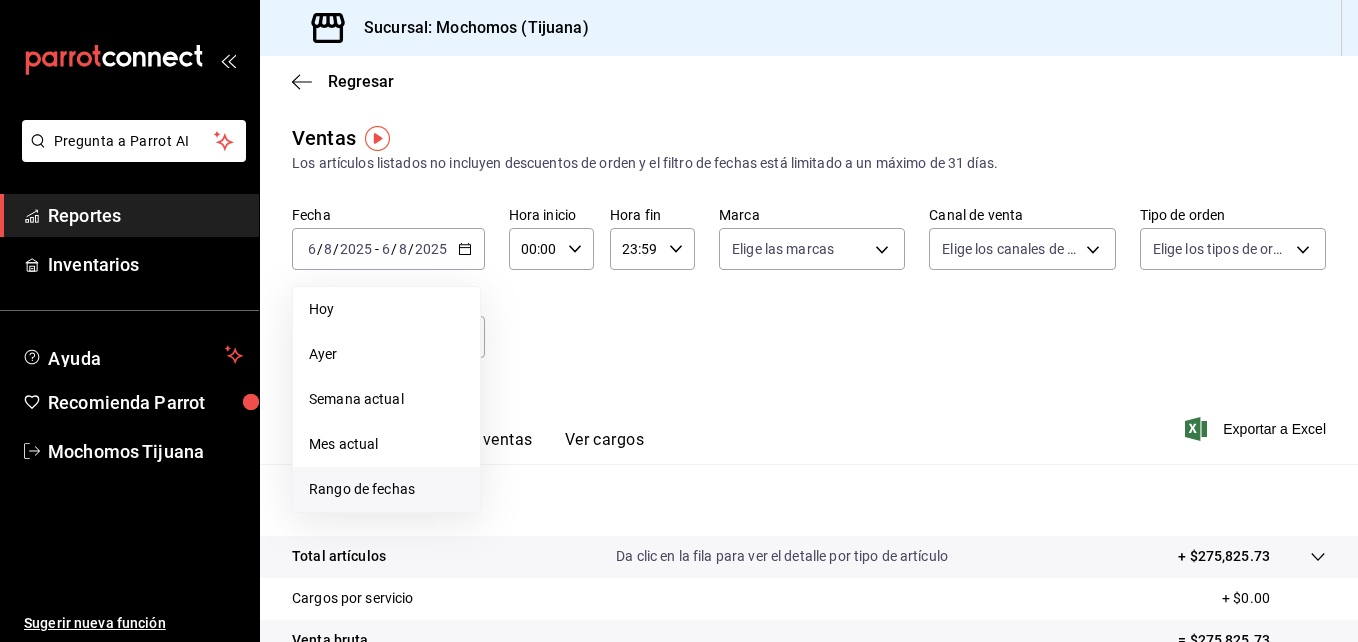 click on "Rango de fechas" at bounding box center (386, 489) 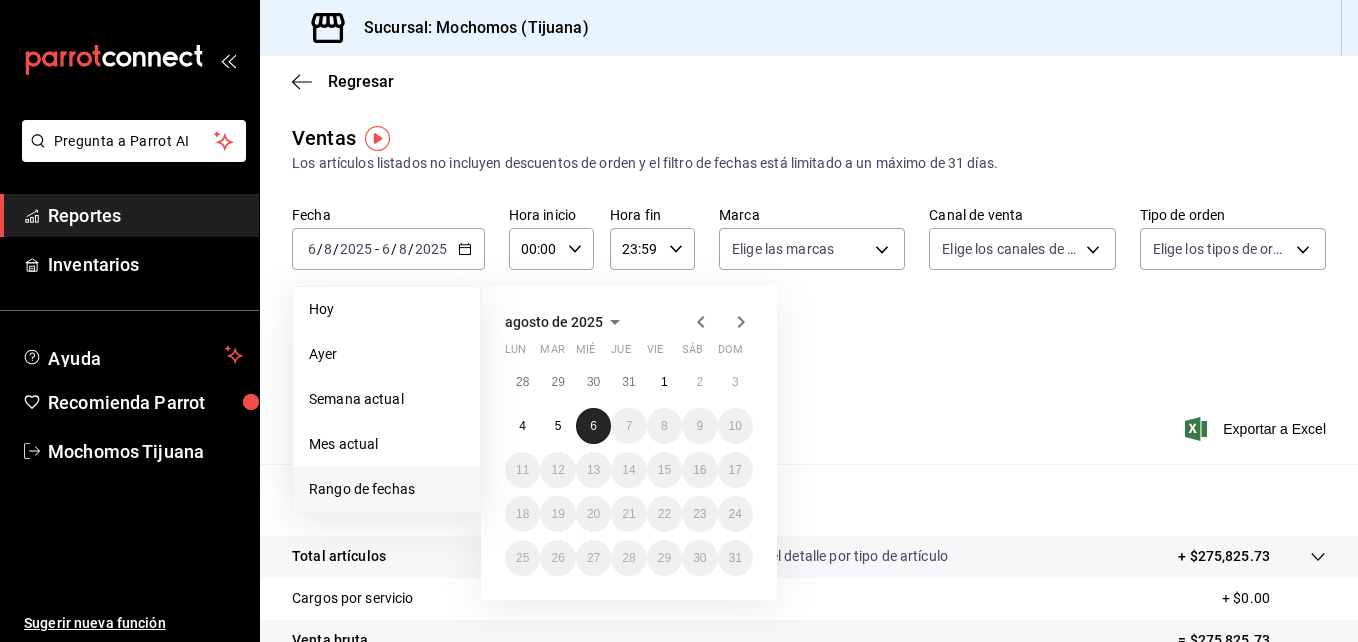 click on "6" at bounding box center [593, 426] 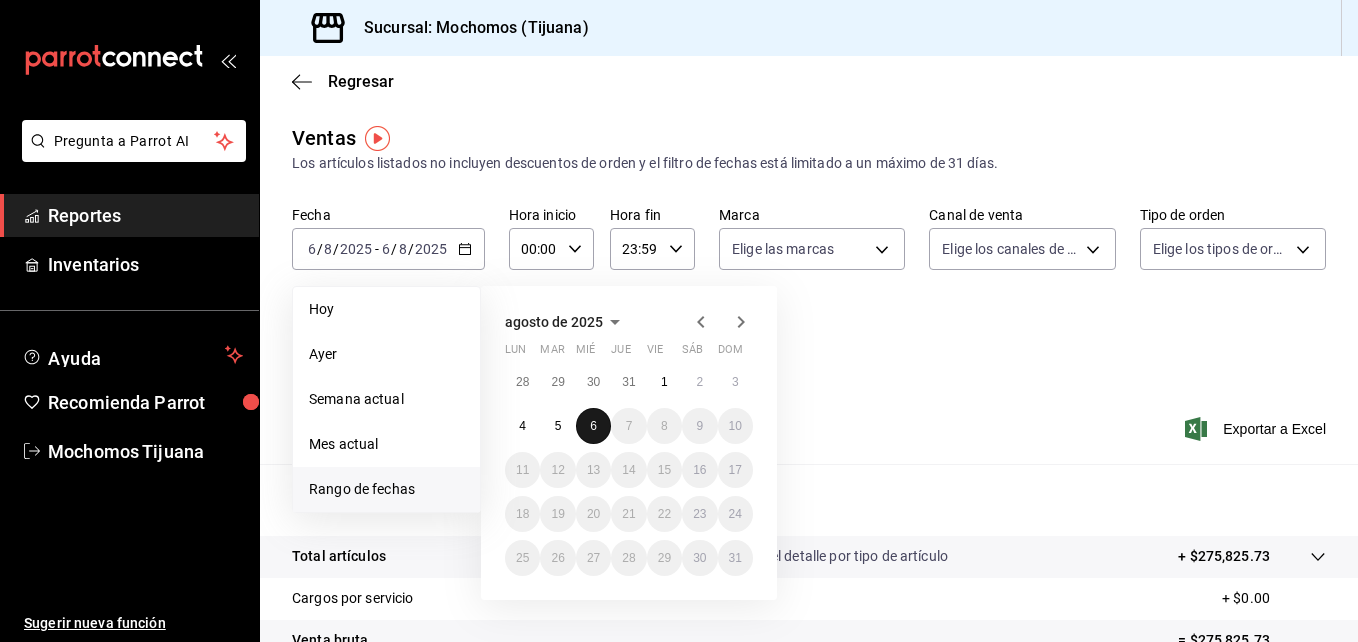 click on "6" at bounding box center (593, 426) 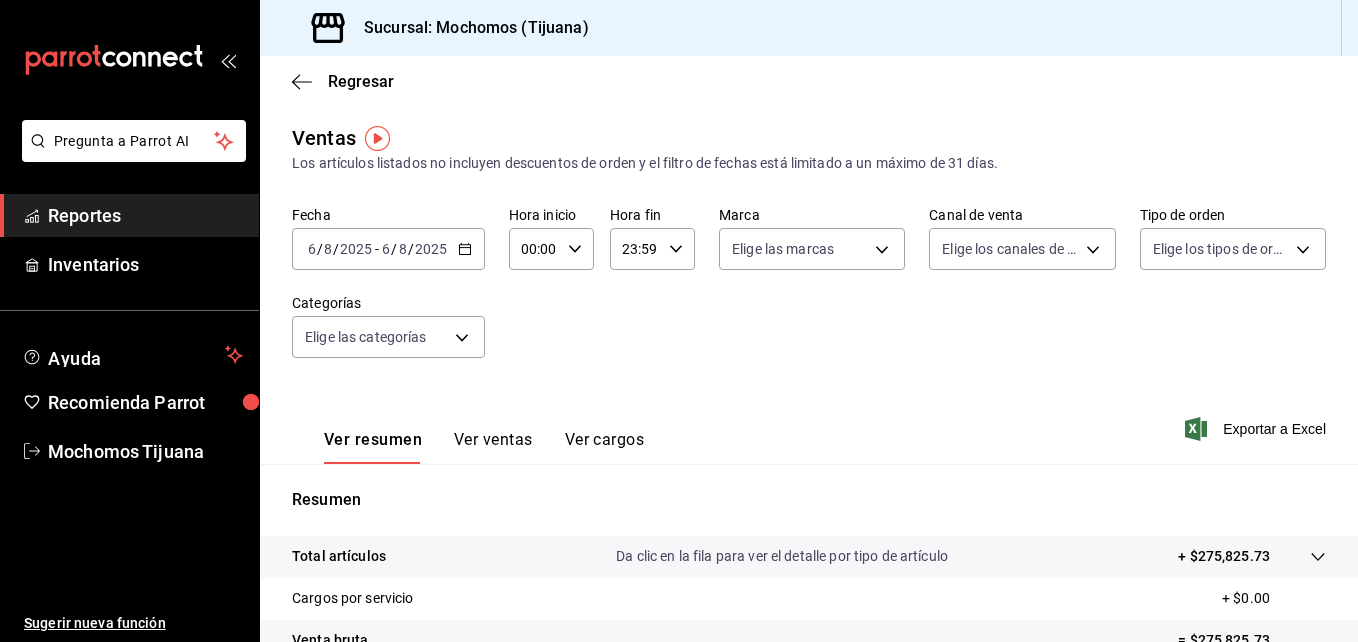 click on "00:00 Hora inicio" at bounding box center [551, 249] 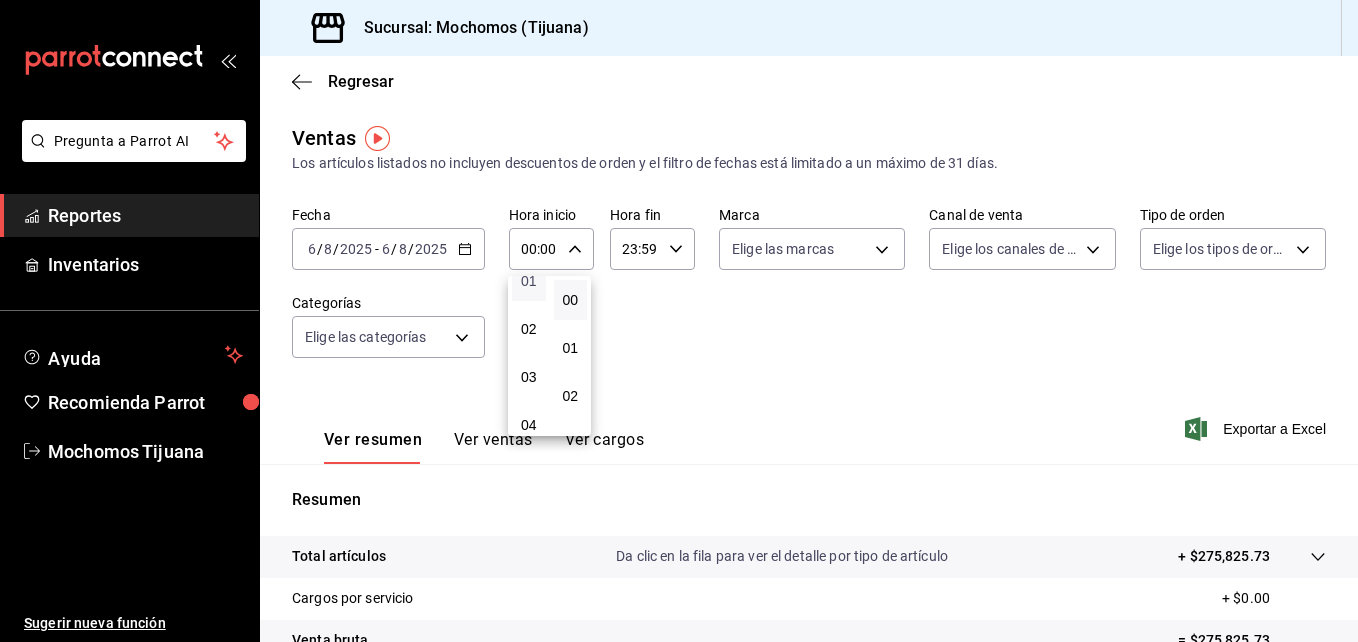 scroll, scrollTop: 68, scrollLeft: 0, axis: vertical 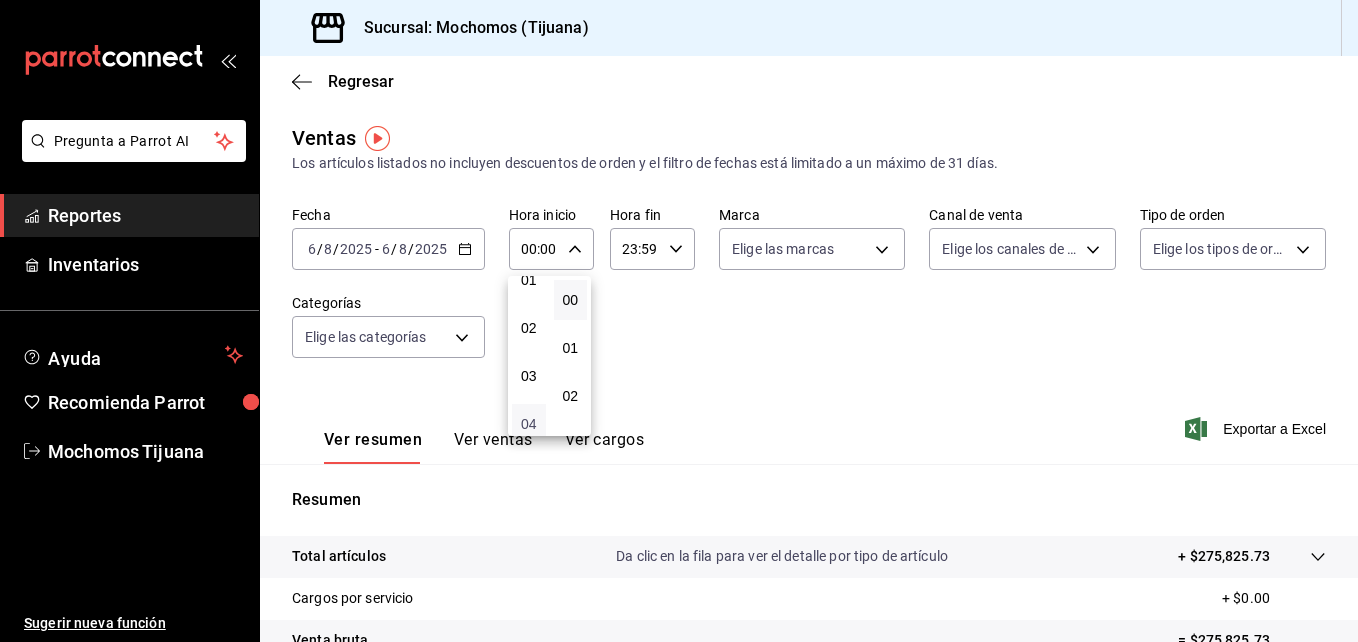 click on "04" at bounding box center [529, 424] 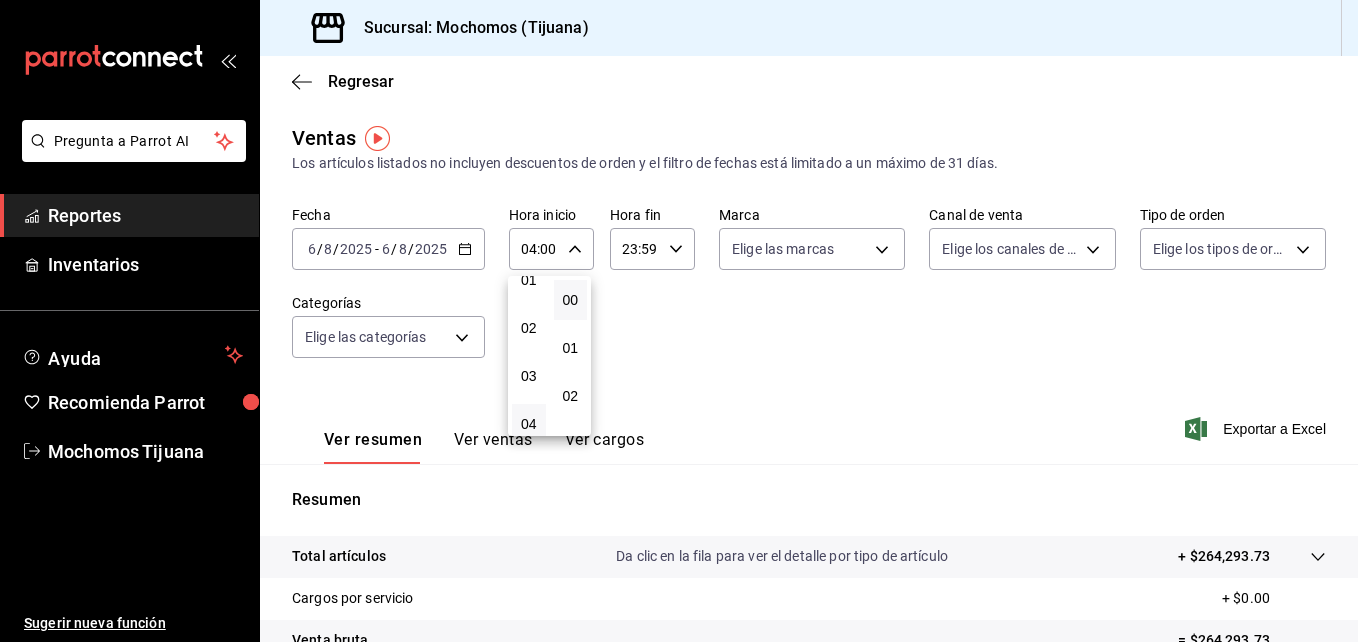click at bounding box center [679, 321] 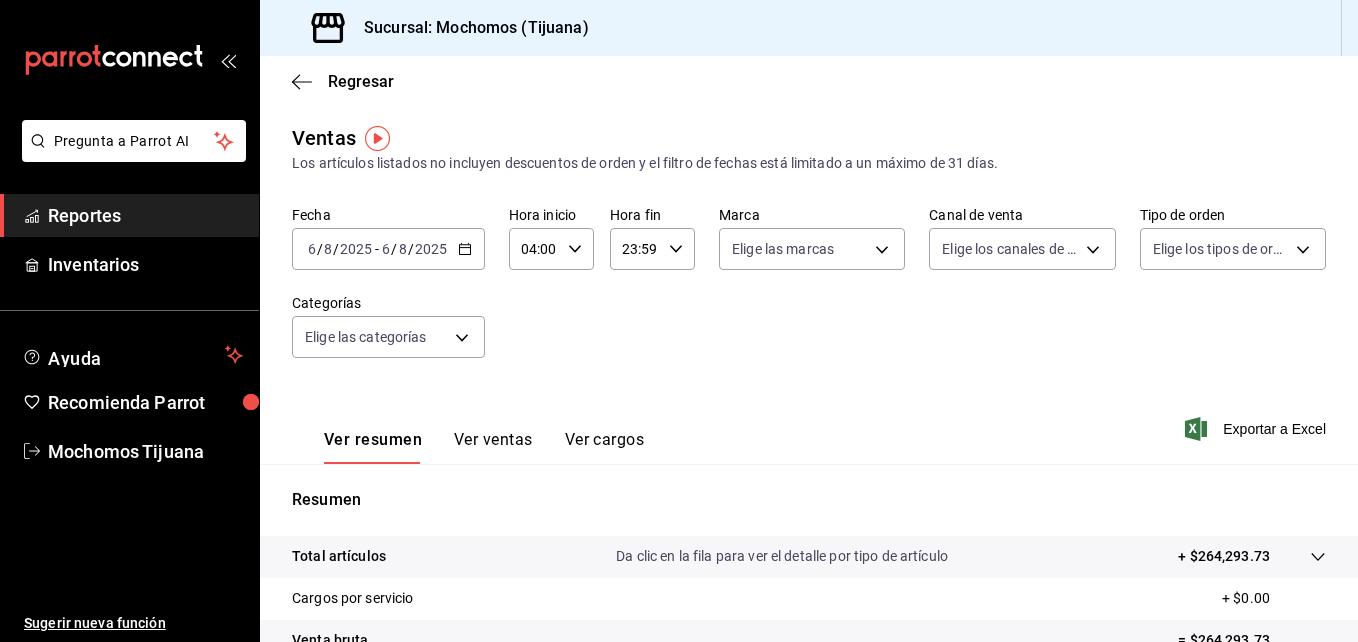 click 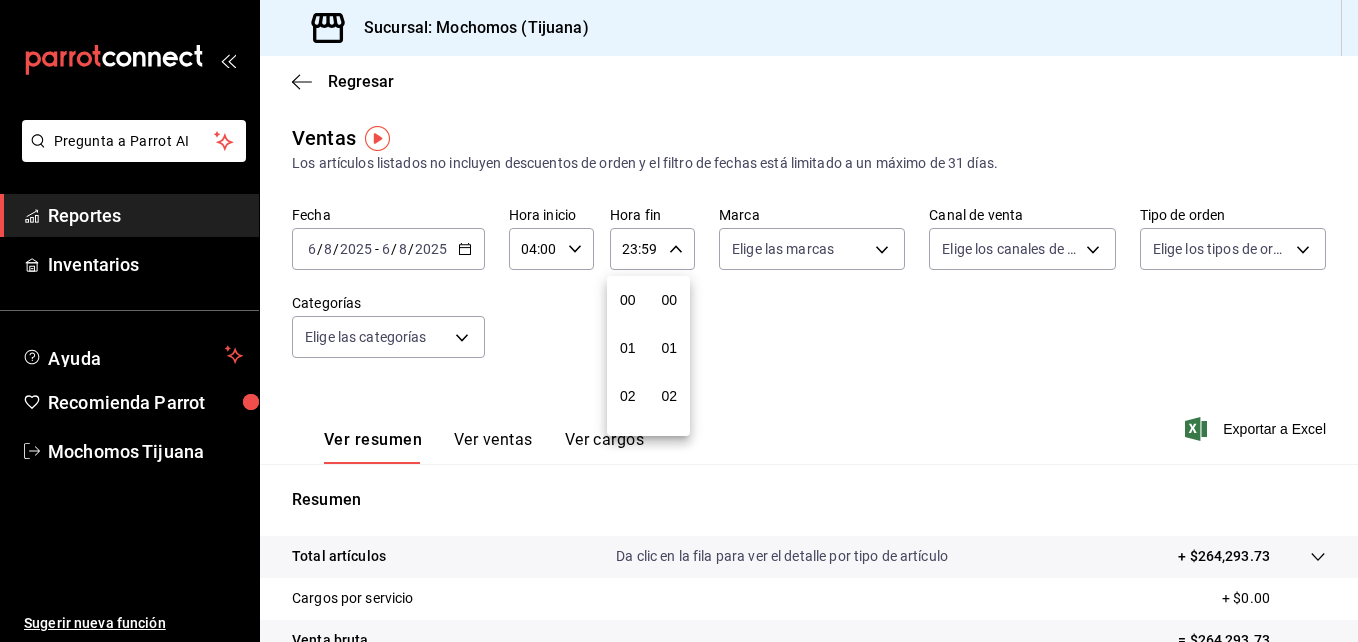 scroll, scrollTop: 992, scrollLeft: 0, axis: vertical 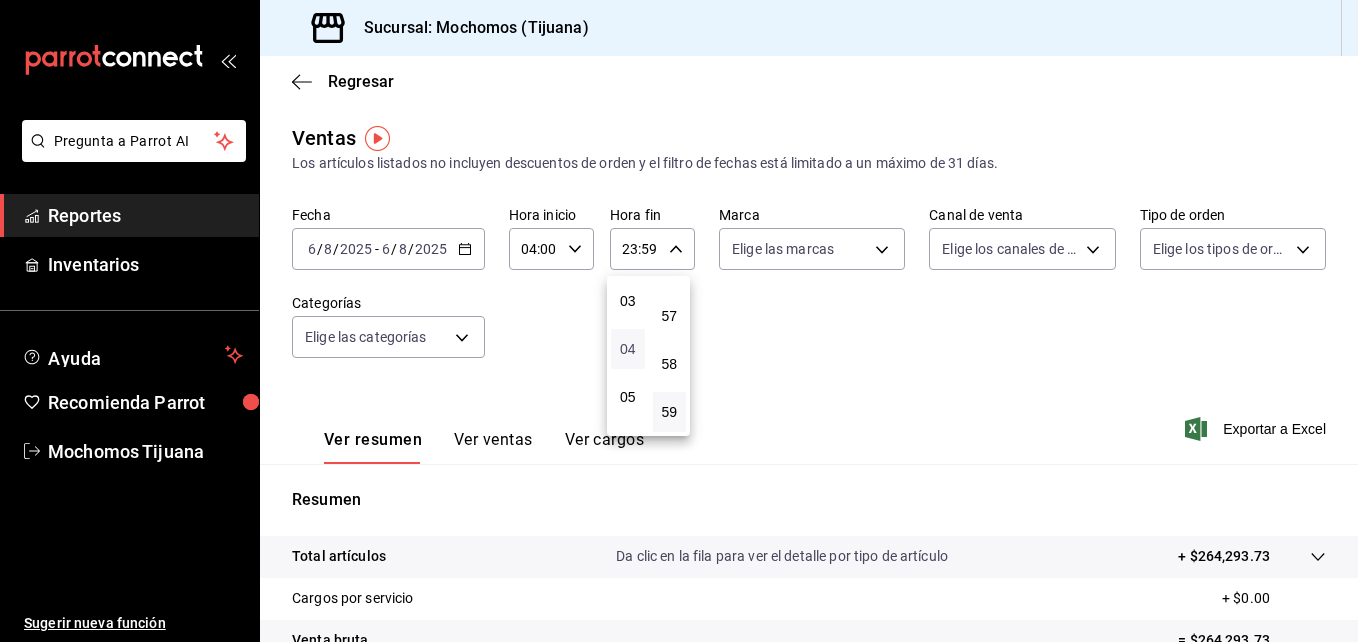 click on "04" at bounding box center [628, 349] 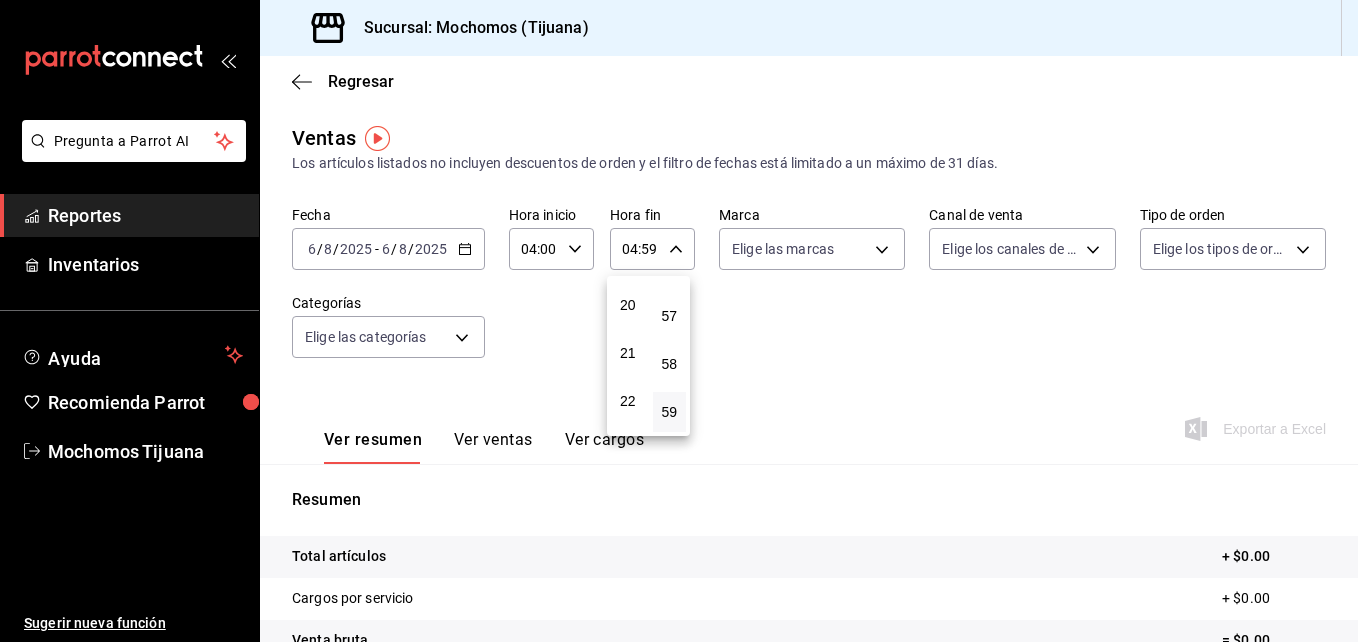 scroll, scrollTop: 992, scrollLeft: 0, axis: vertical 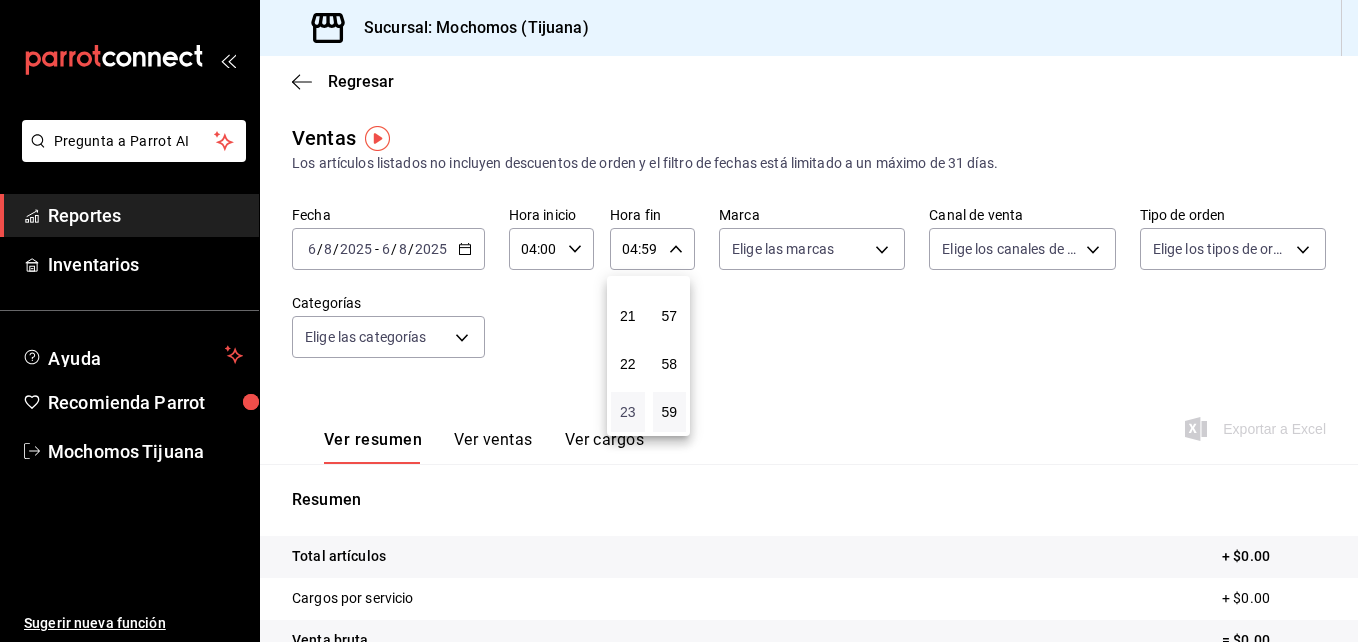 click on "23" at bounding box center [628, 412] 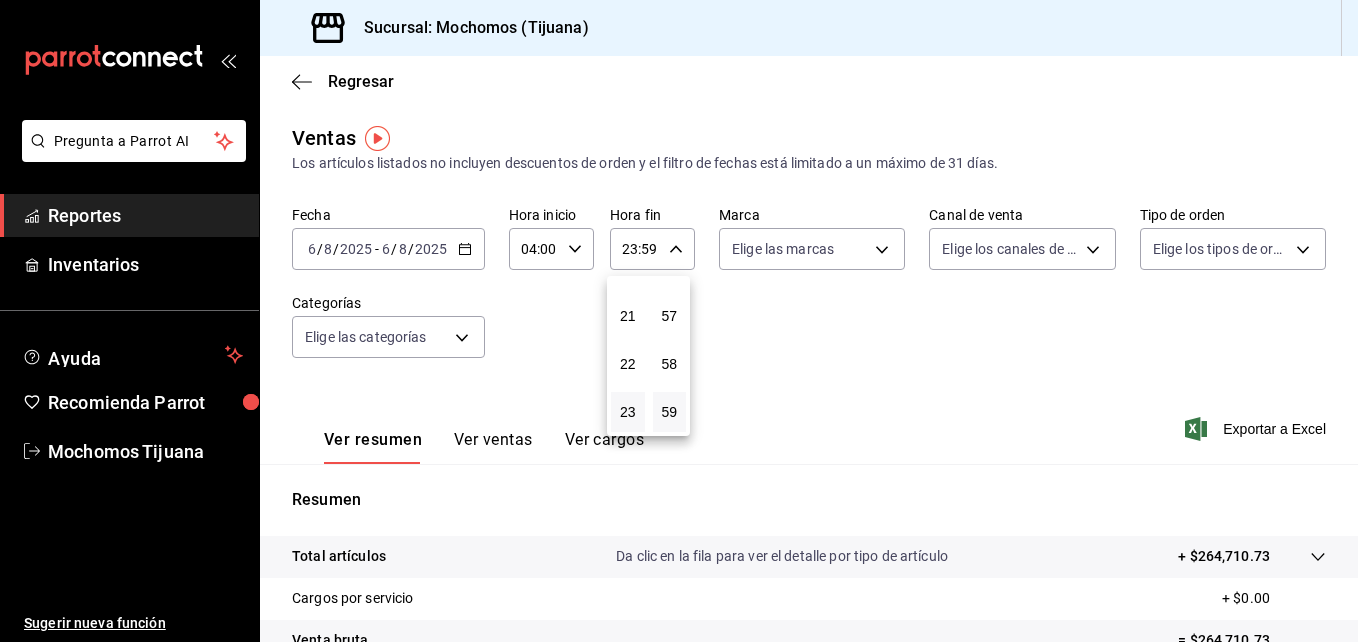 click at bounding box center (679, 321) 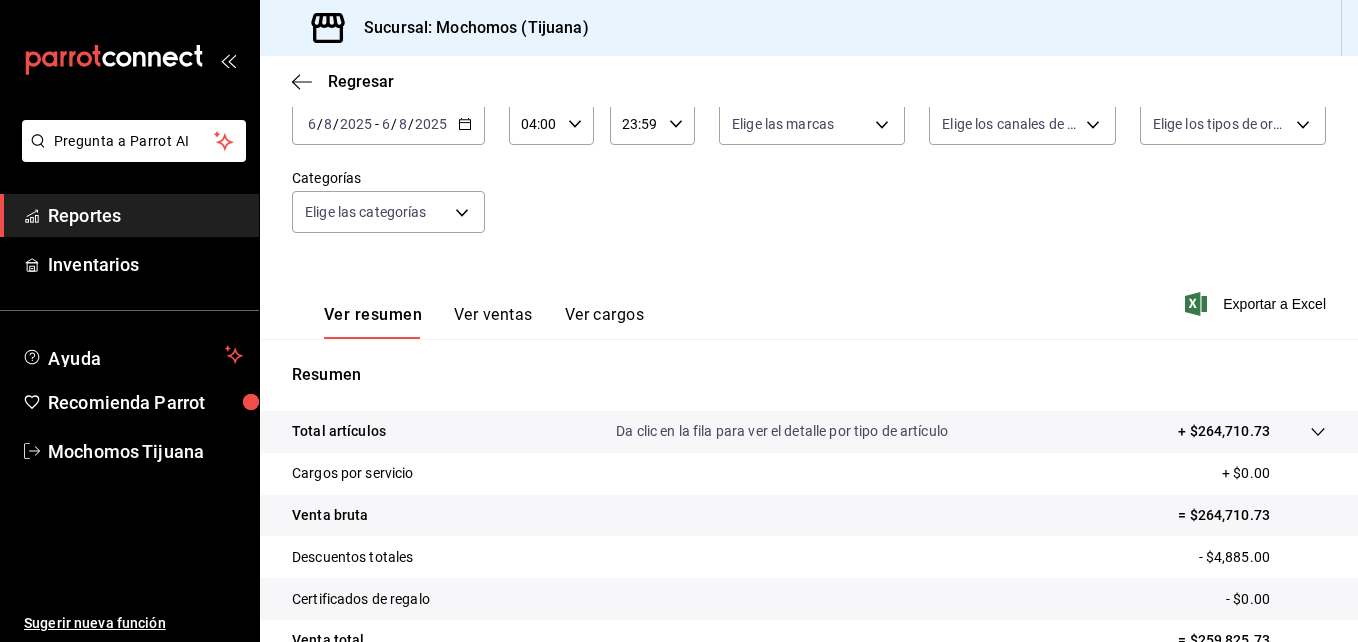 scroll, scrollTop: 266, scrollLeft: 0, axis: vertical 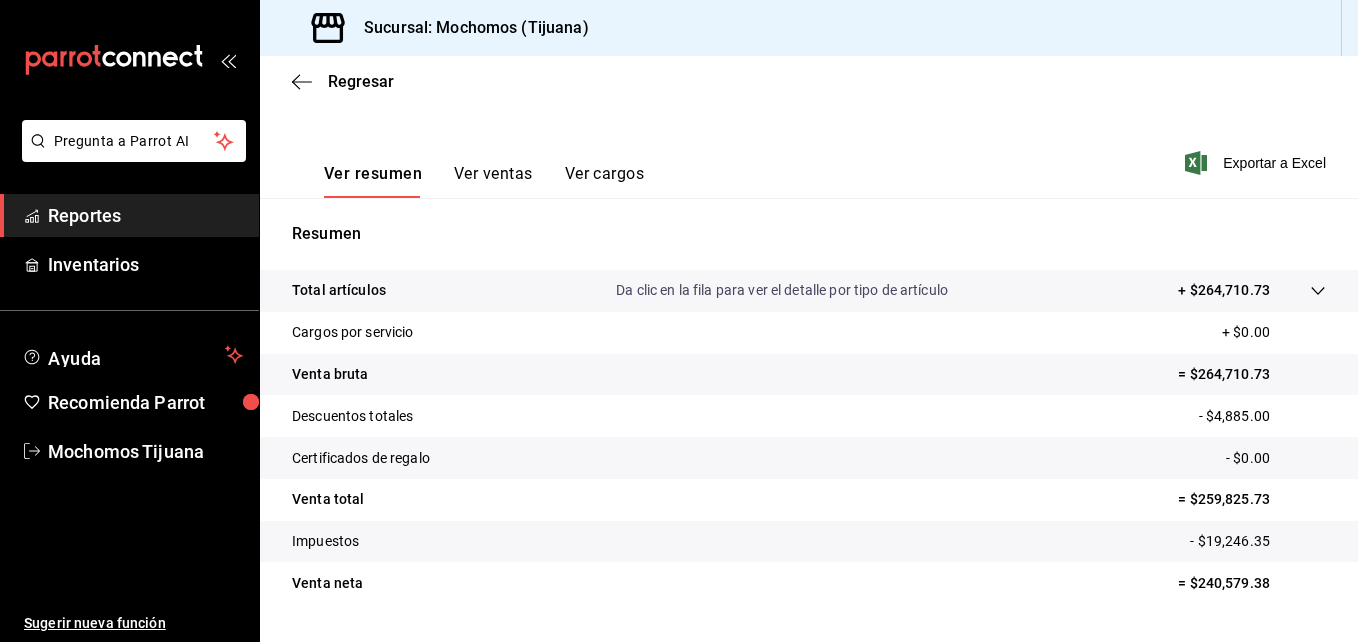 click on "Ver ventas" at bounding box center [493, 181] 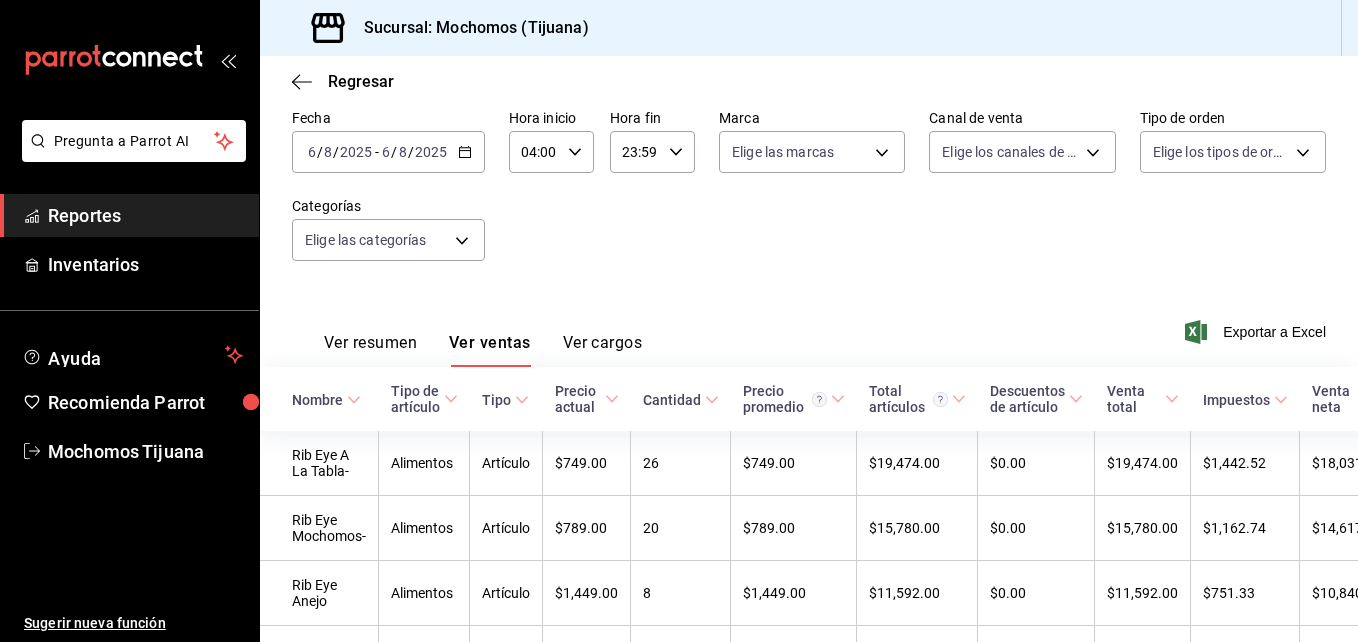 scroll, scrollTop: 266, scrollLeft: 0, axis: vertical 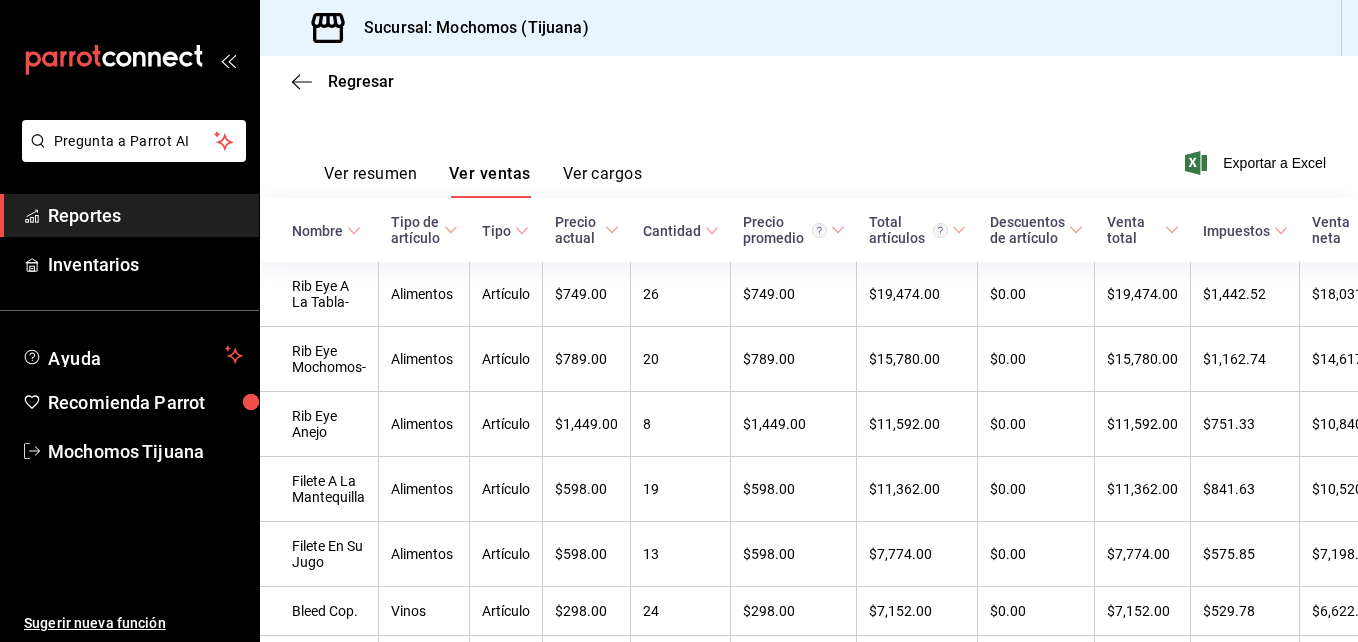 click on "Ver resumen" at bounding box center [370, 181] 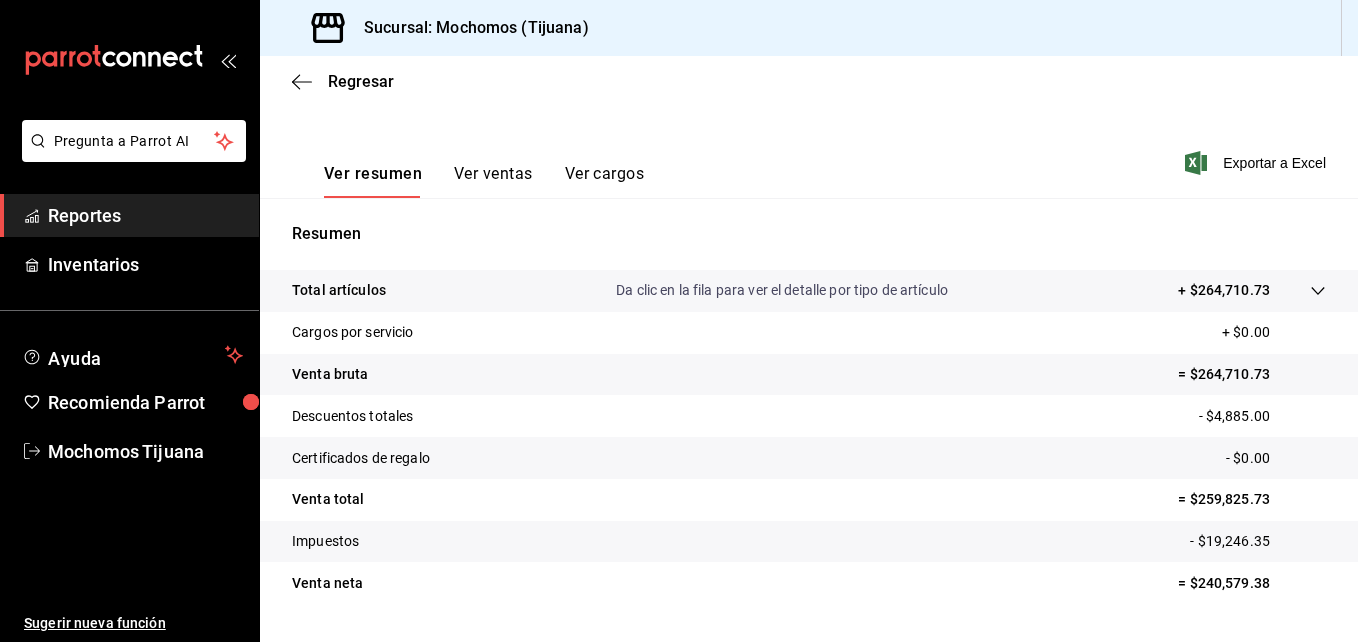 scroll, scrollTop: 316, scrollLeft: 0, axis: vertical 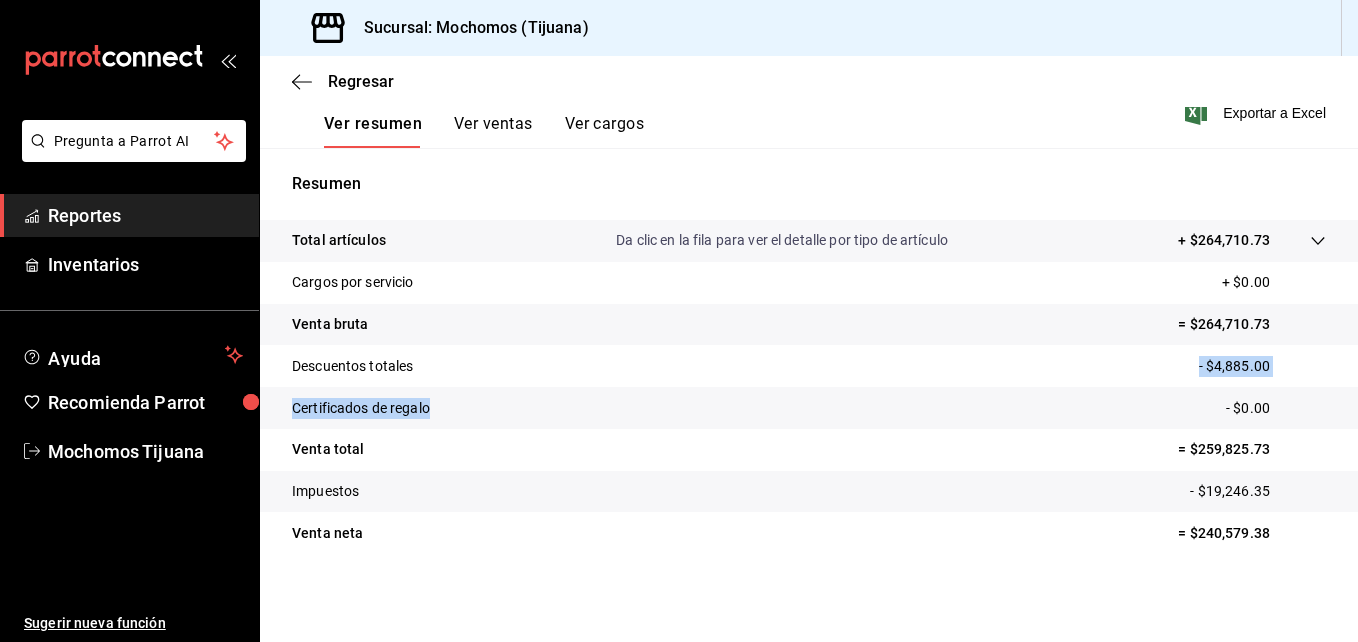 drag, startPoint x: 758, startPoint y: 384, endPoint x: 701, endPoint y: 408, distance: 61.846584 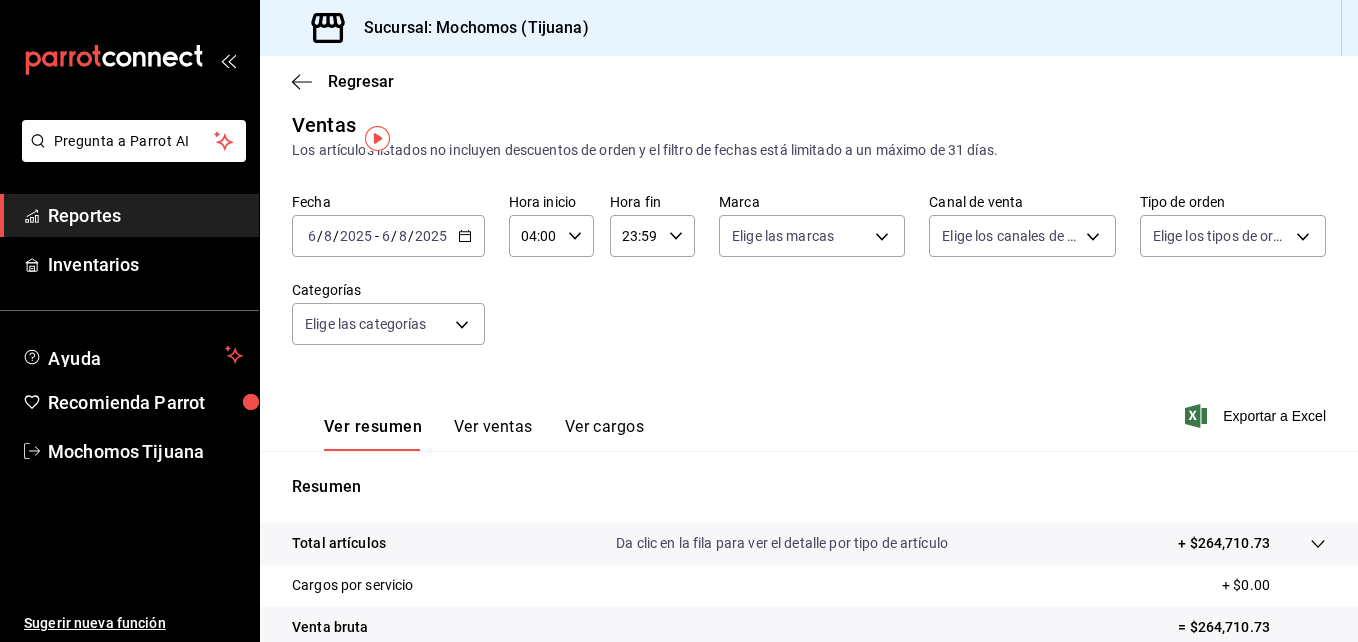 scroll, scrollTop: 0, scrollLeft: 0, axis: both 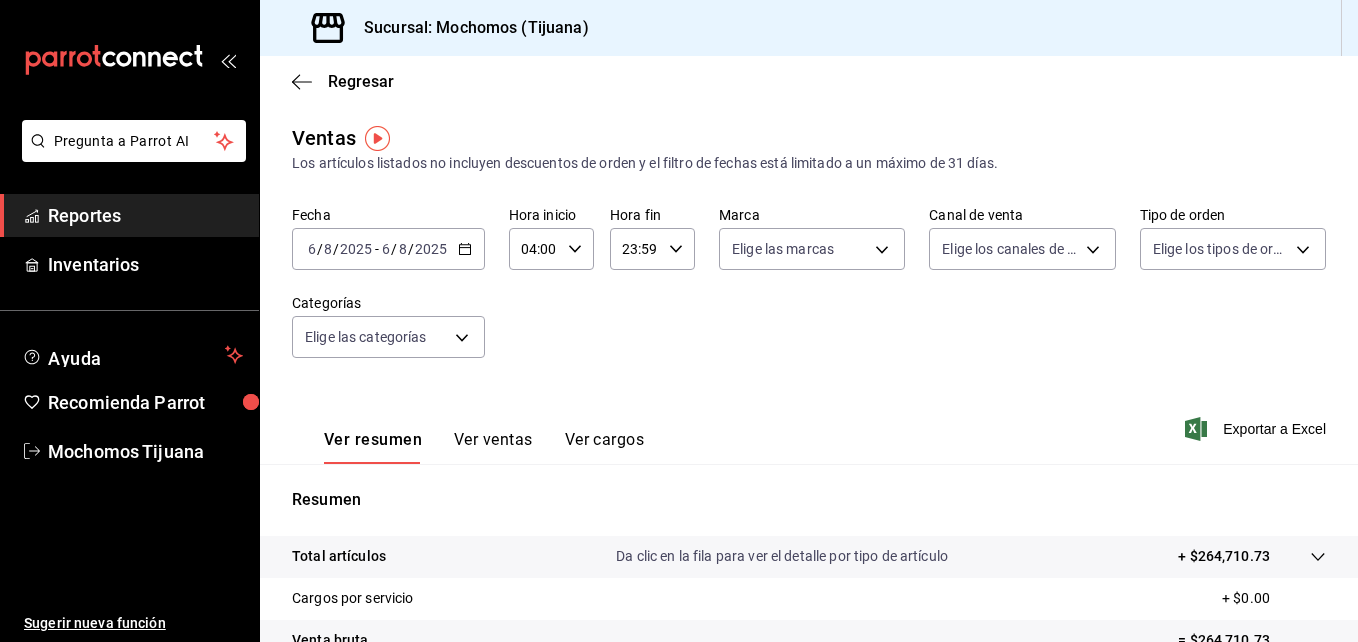 click on "Reportes" at bounding box center (129, 215) 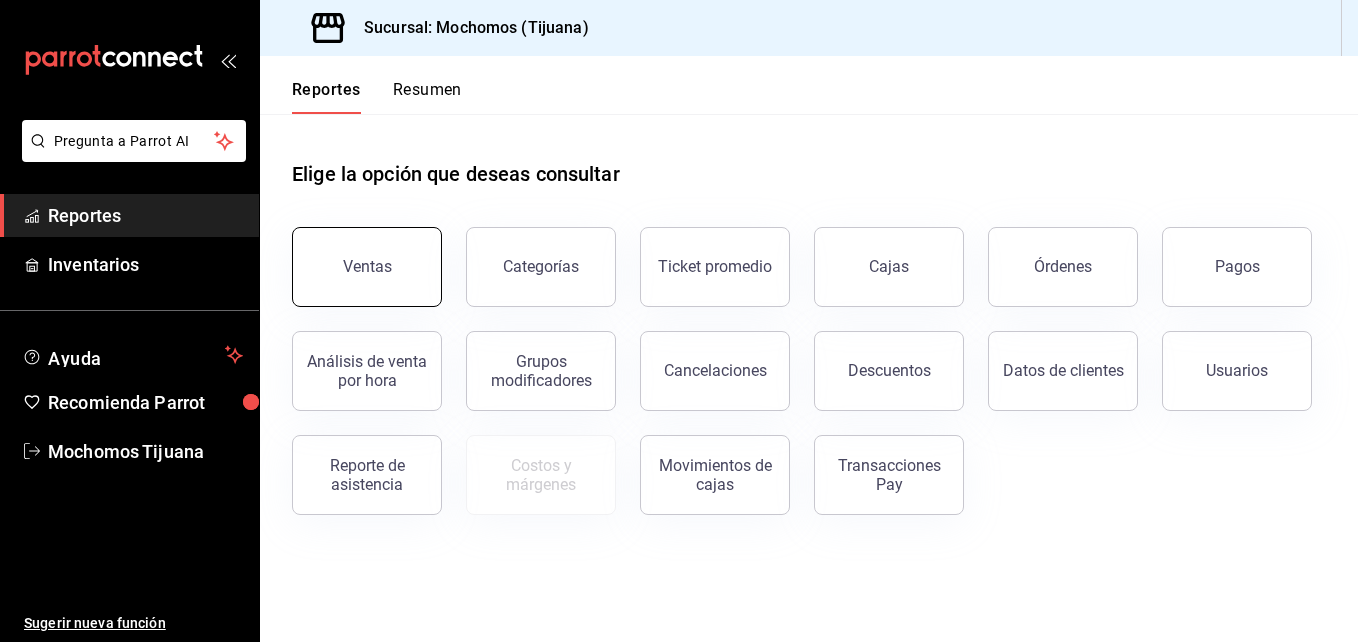 click on "Ventas" at bounding box center (367, 267) 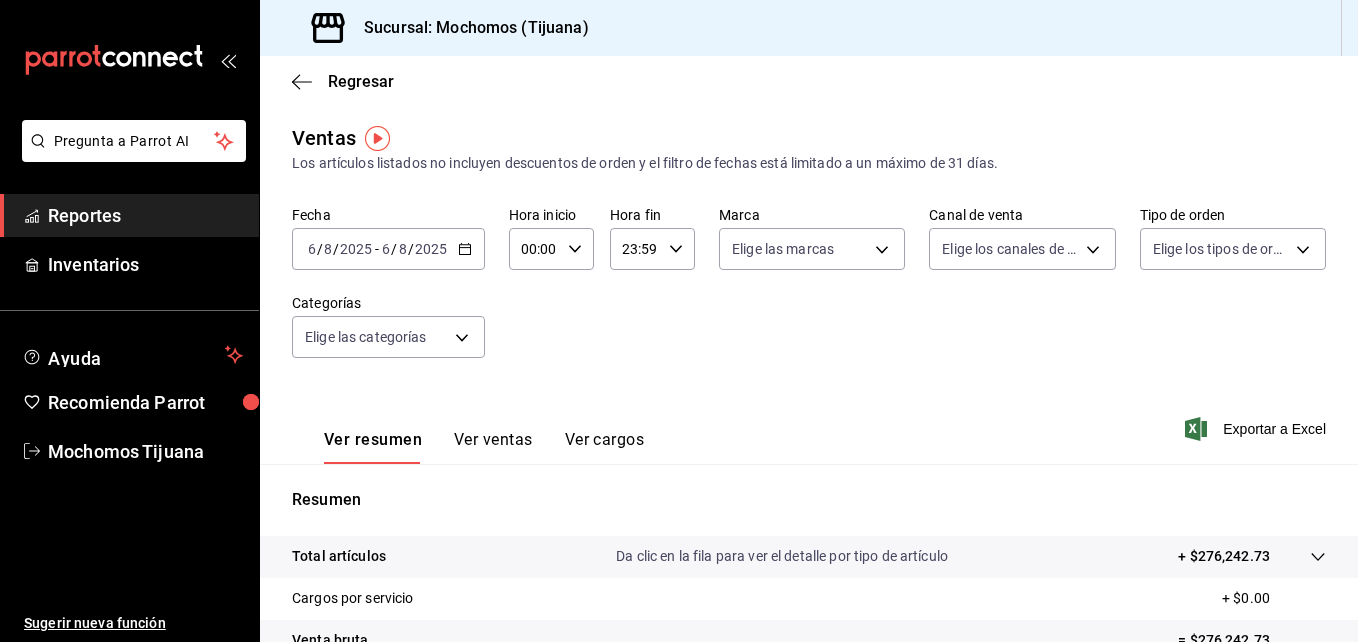 click on "Fecha 2025-08-06 6 / 8 / 2025 - 2025-08-06 6 / 8 / 2025 Hora inicio 00:00 Hora inicio Hora fin 23:59 Hora fin Marca Elige las marcas Canal de venta Elige los canales de venta Tipo de orden Elige los tipos de orden Categorías Elige las categorías" at bounding box center [809, 294] 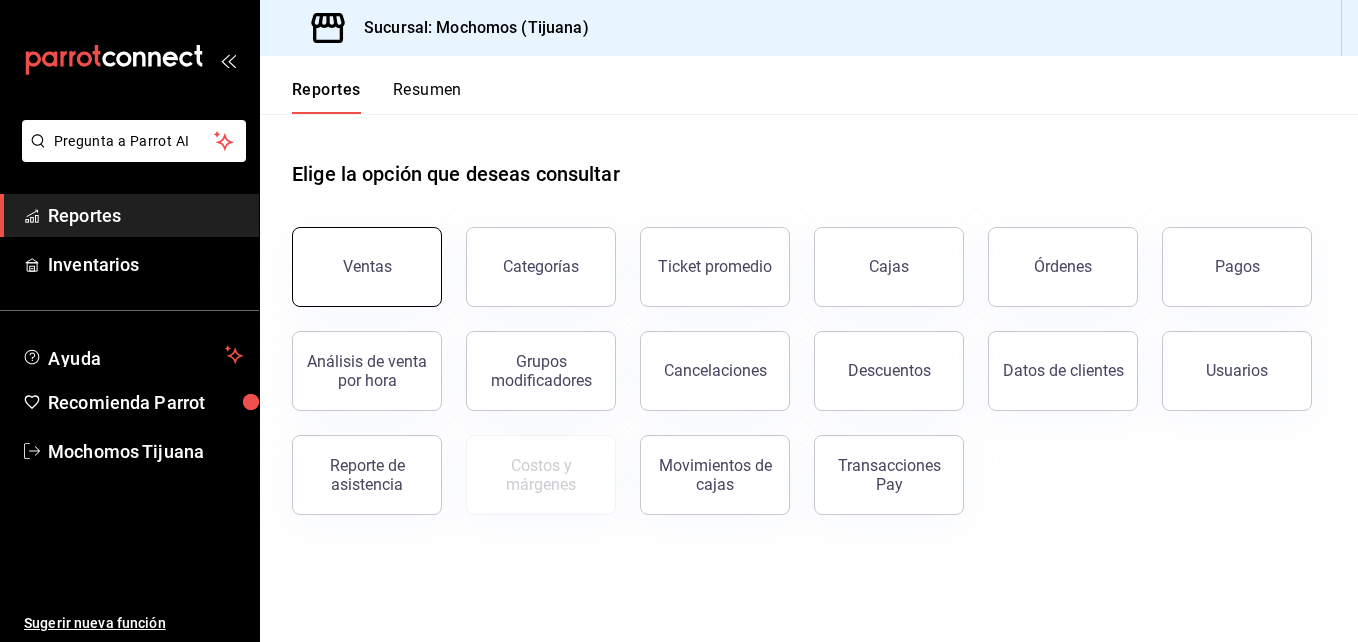 click on "Ventas" at bounding box center (367, 266) 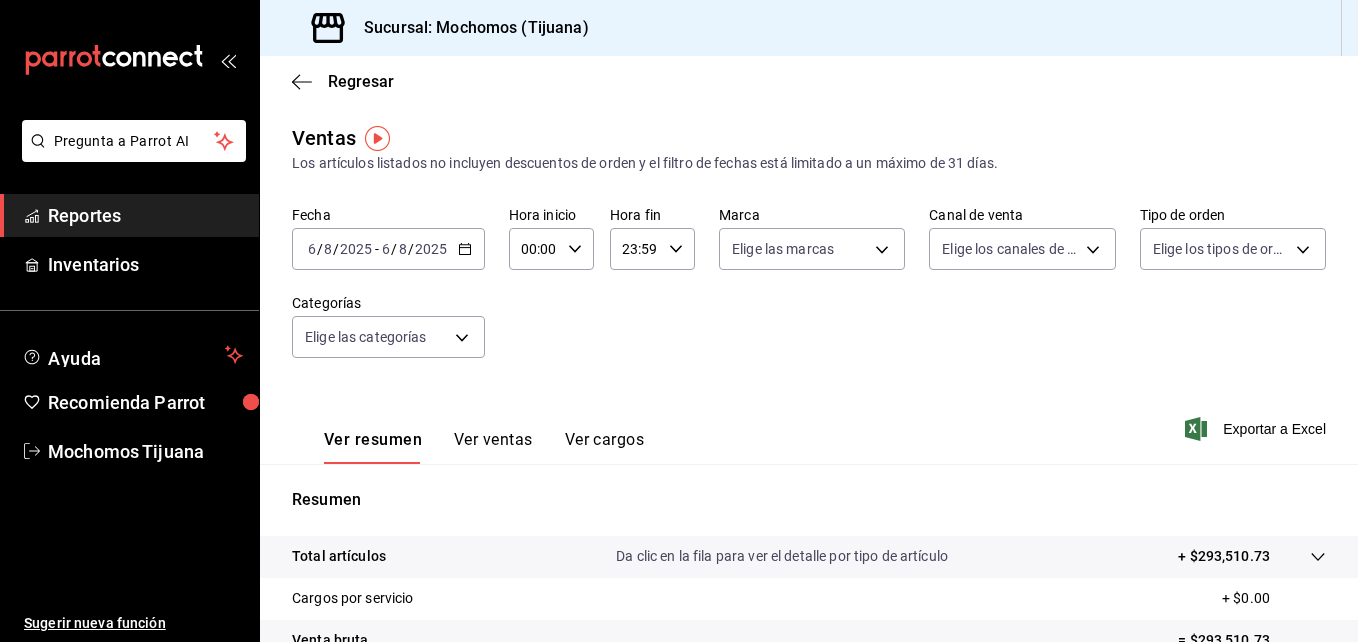 click on "Reportes" at bounding box center (145, 215) 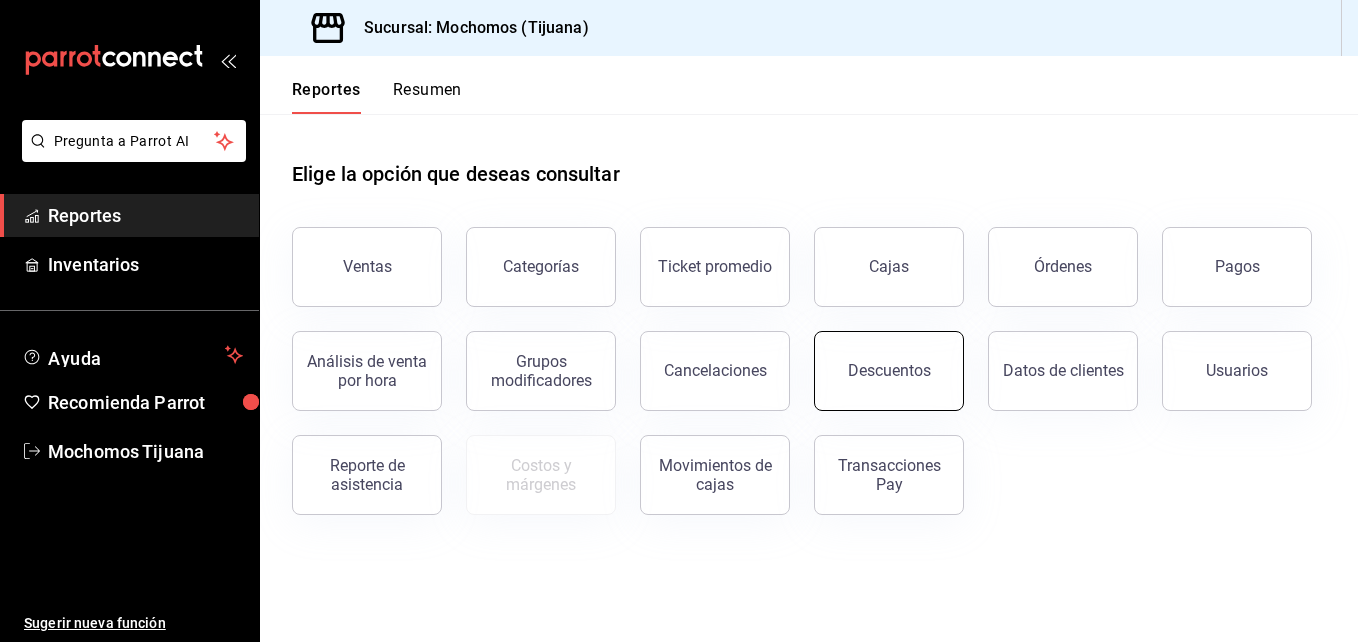click on "Descuentos" at bounding box center (889, 370) 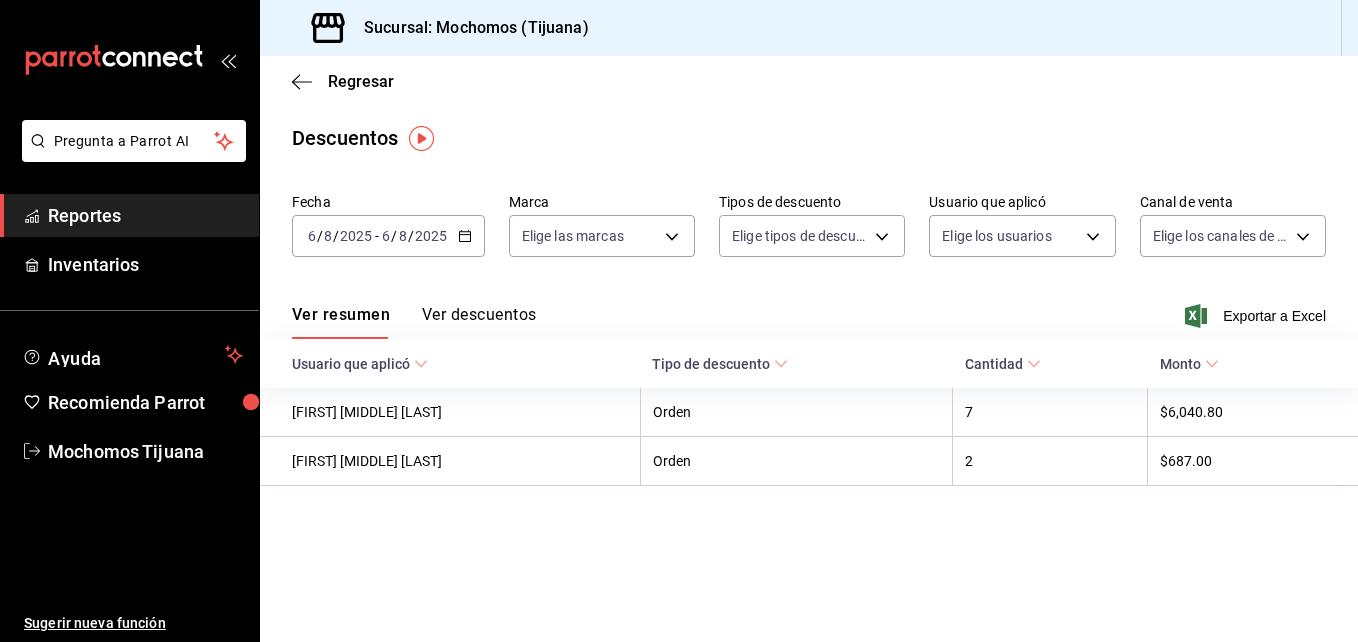 click 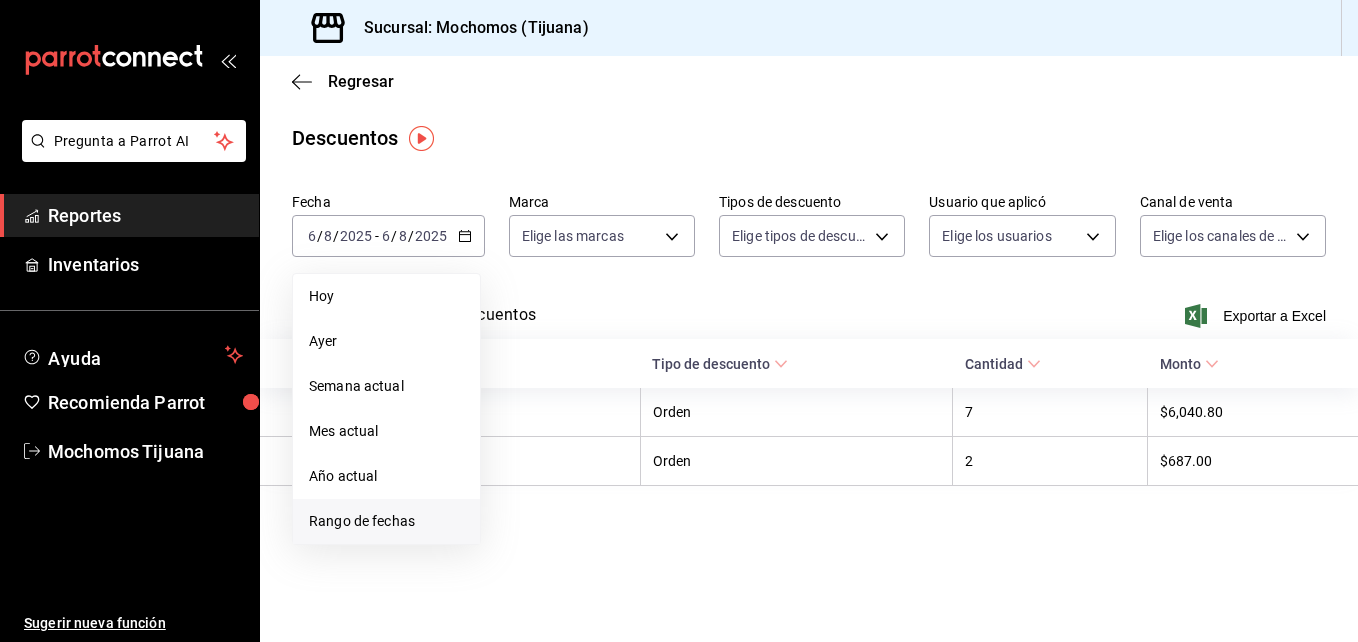 click on "Rango de fechas" at bounding box center [386, 521] 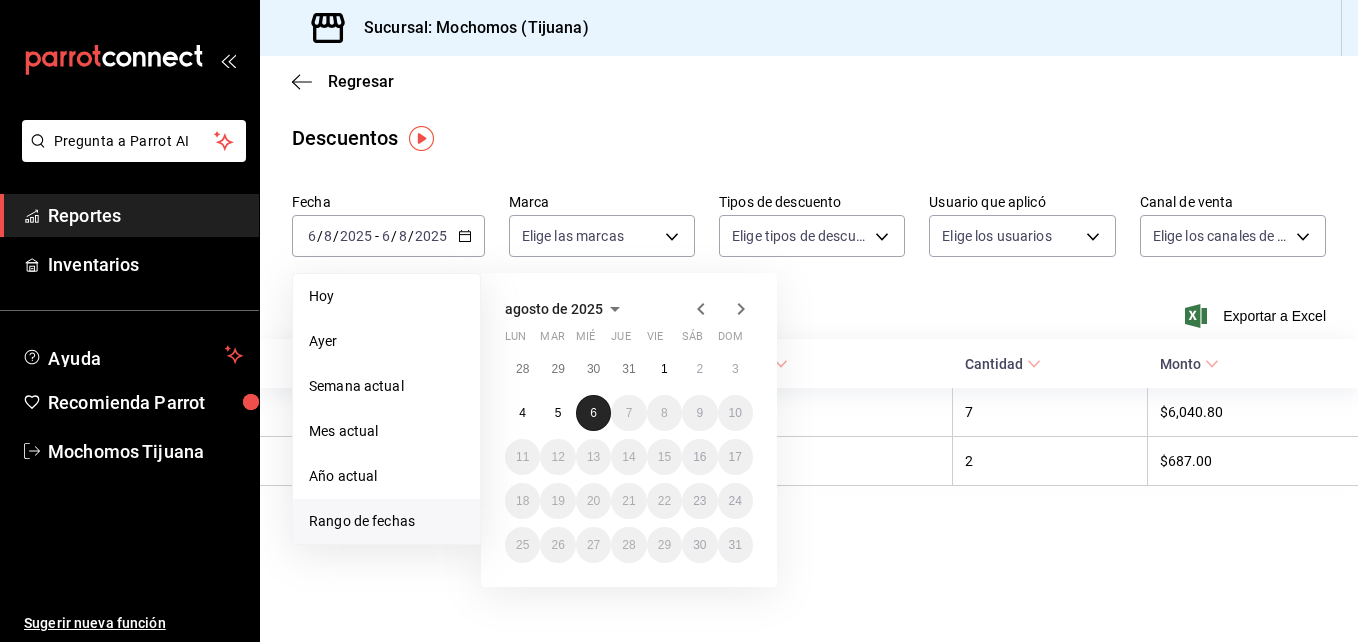 click on "6" at bounding box center [593, 413] 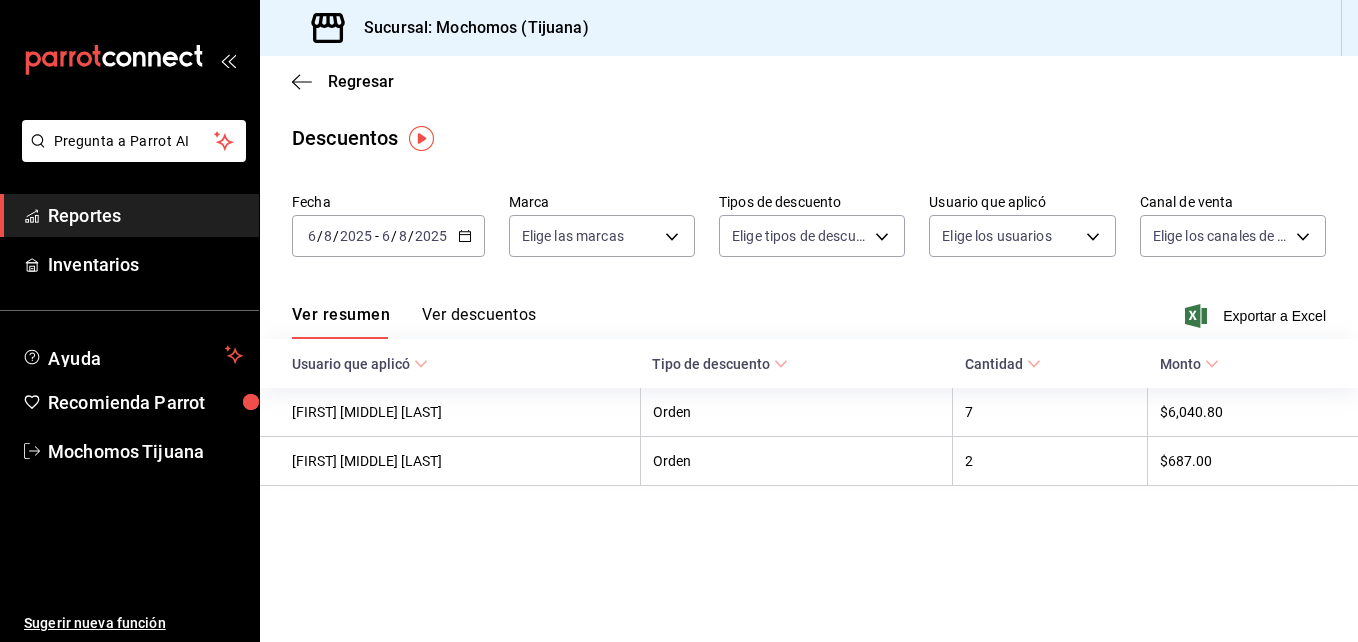 click on "Ver descuentos" at bounding box center (479, 322) 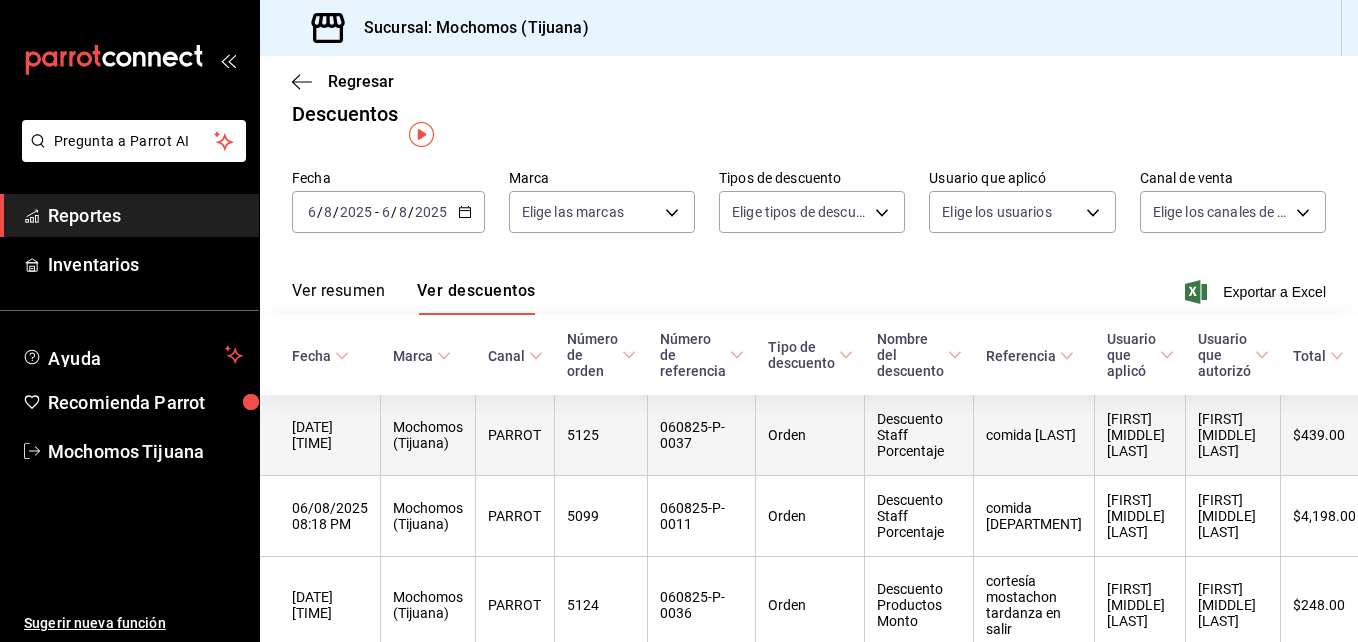 scroll, scrollTop: 0, scrollLeft: 0, axis: both 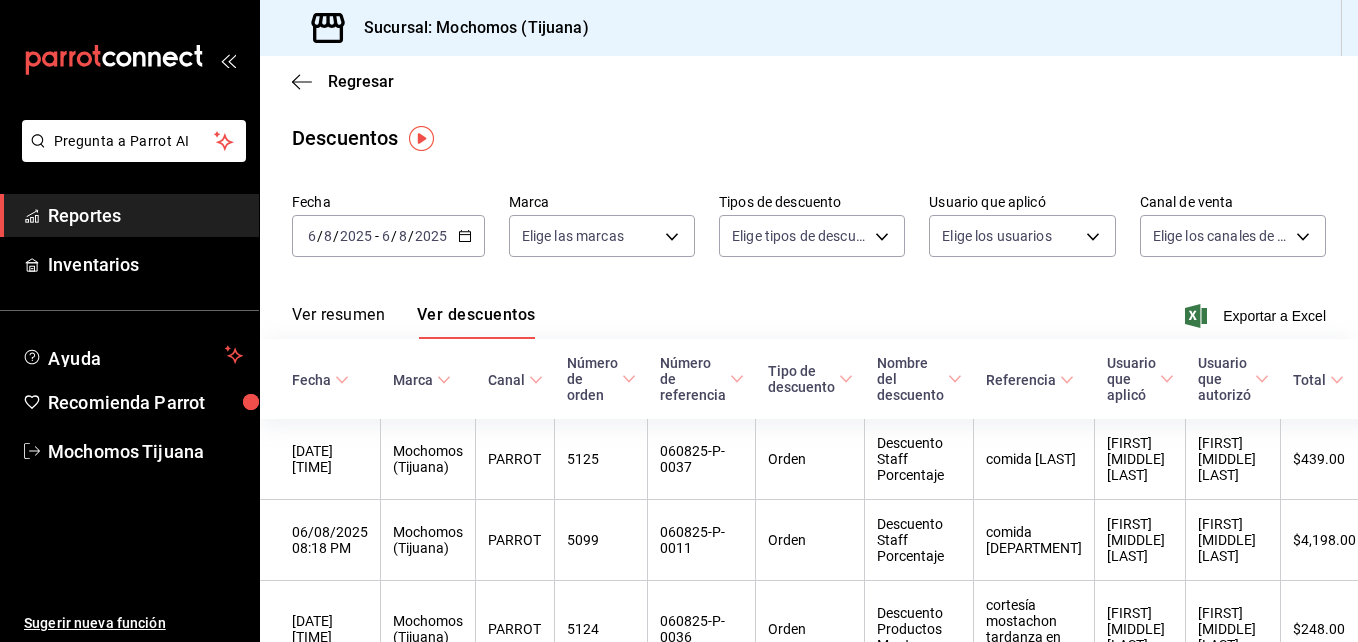 click on "Ver resumen Ver descuentos Exportar a Excel" at bounding box center [809, 310] 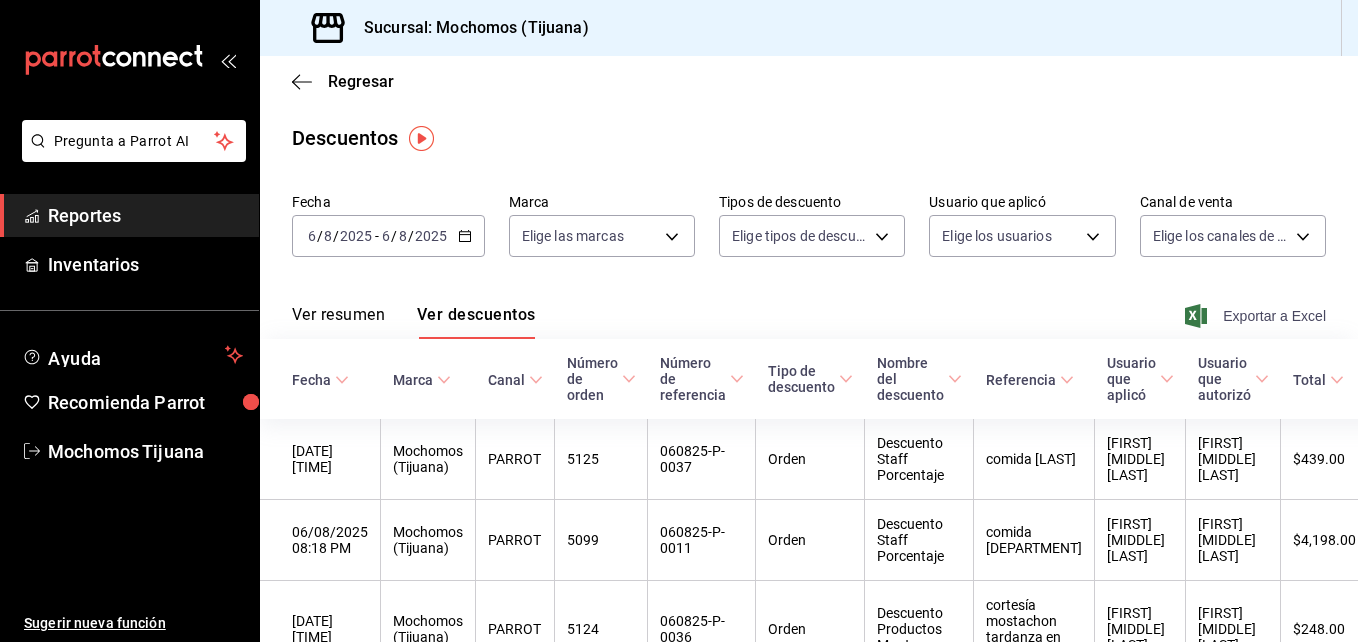 click 